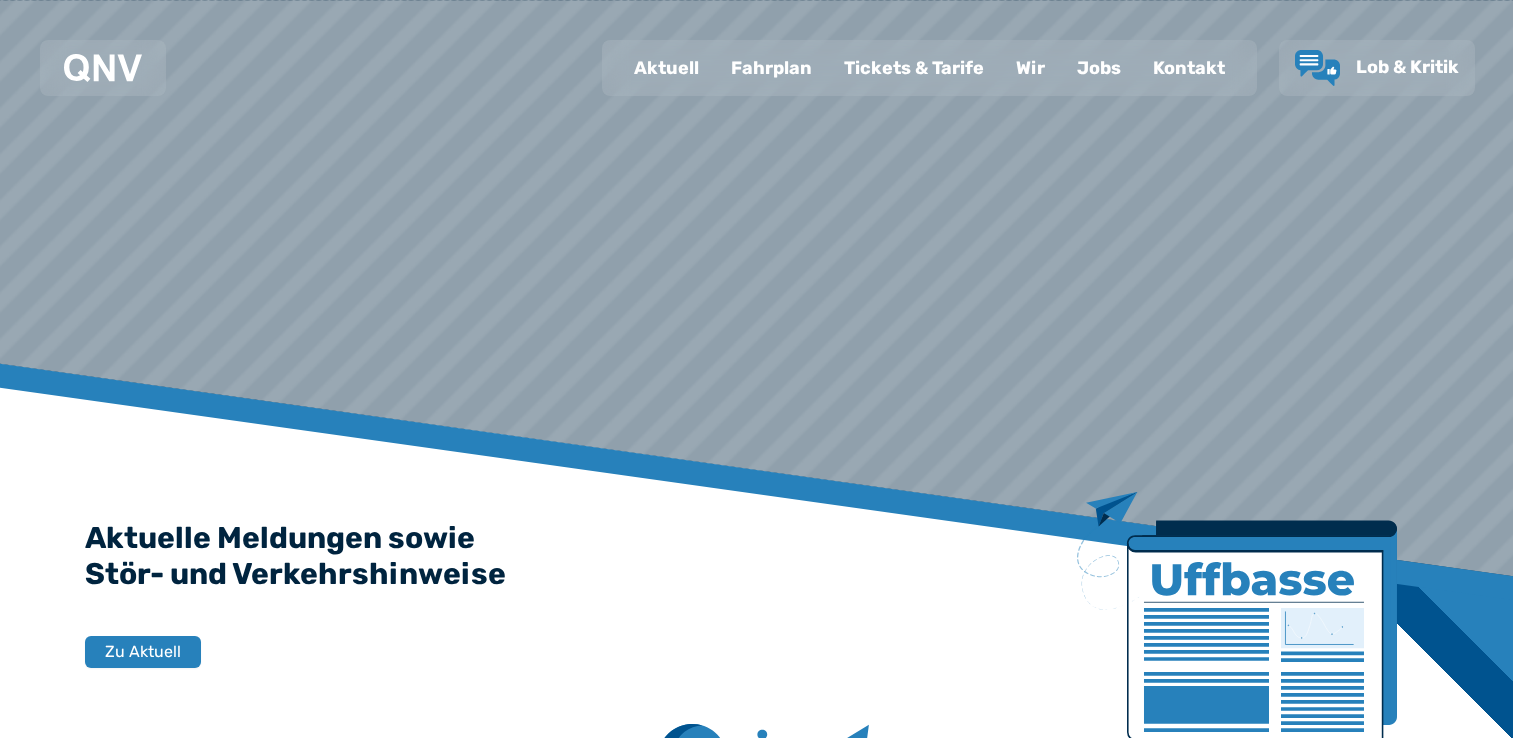 scroll, scrollTop: 0, scrollLeft: 0, axis: both 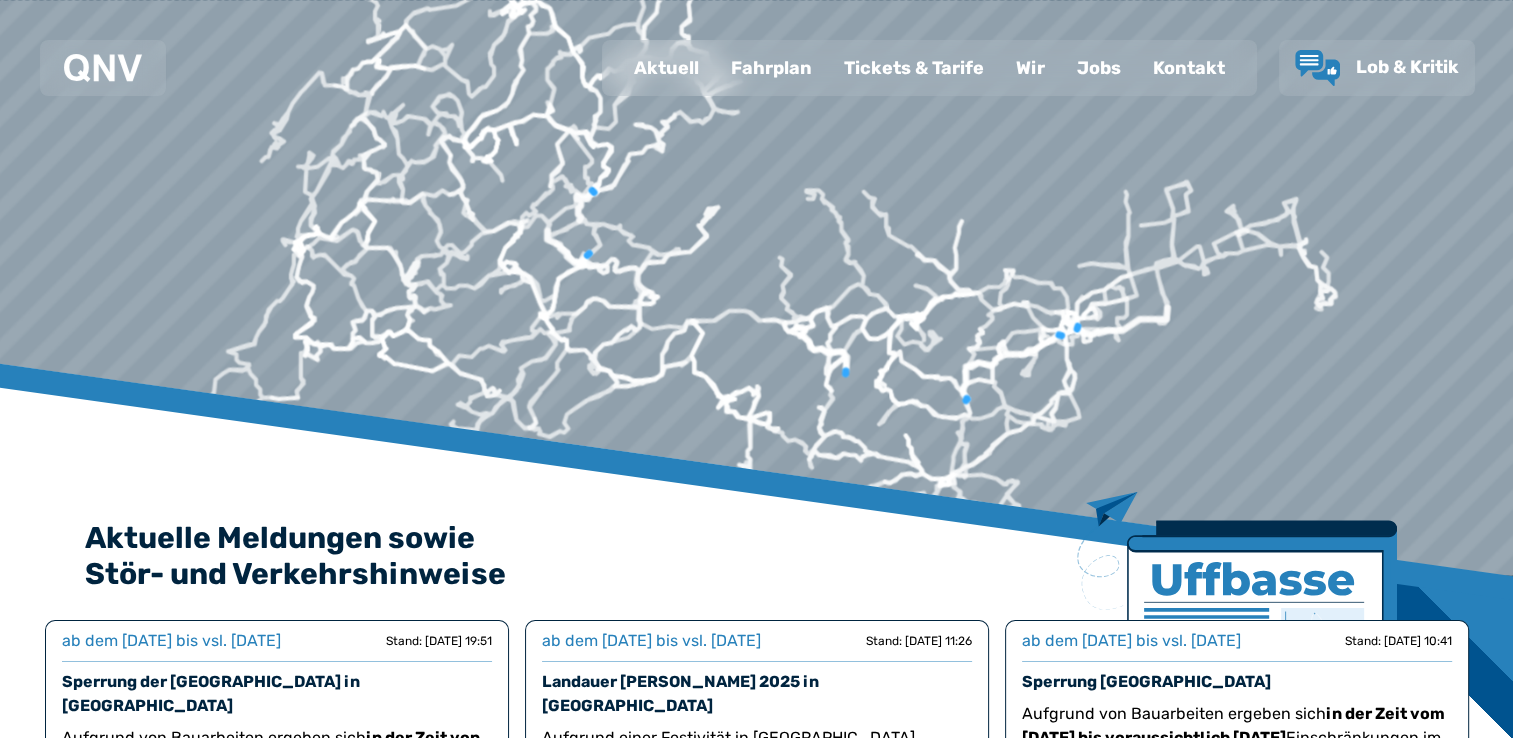 click on "Fahrplan" at bounding box center (771, 68) 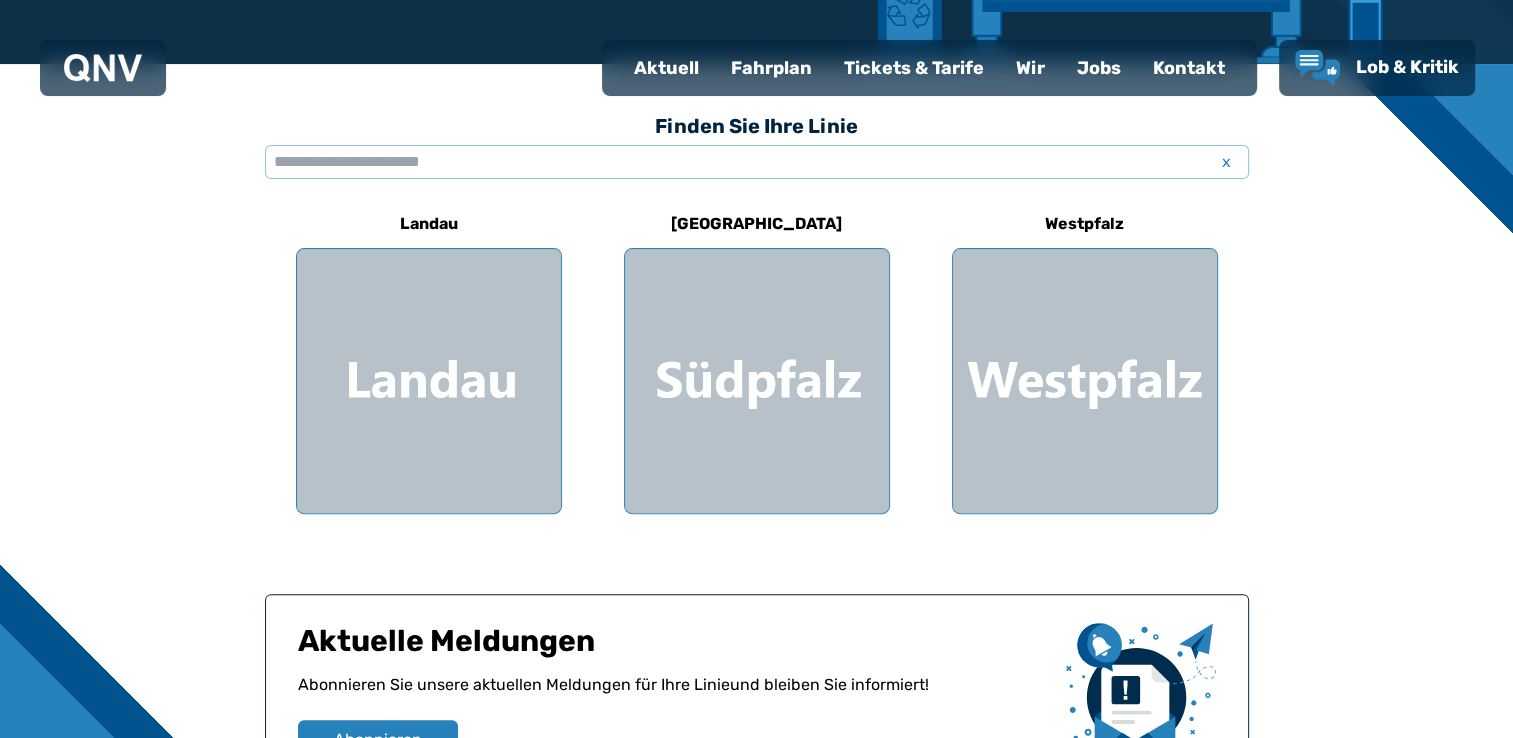 scroll, scrollTop: 520, scrollLeft: 0, axis: vertical 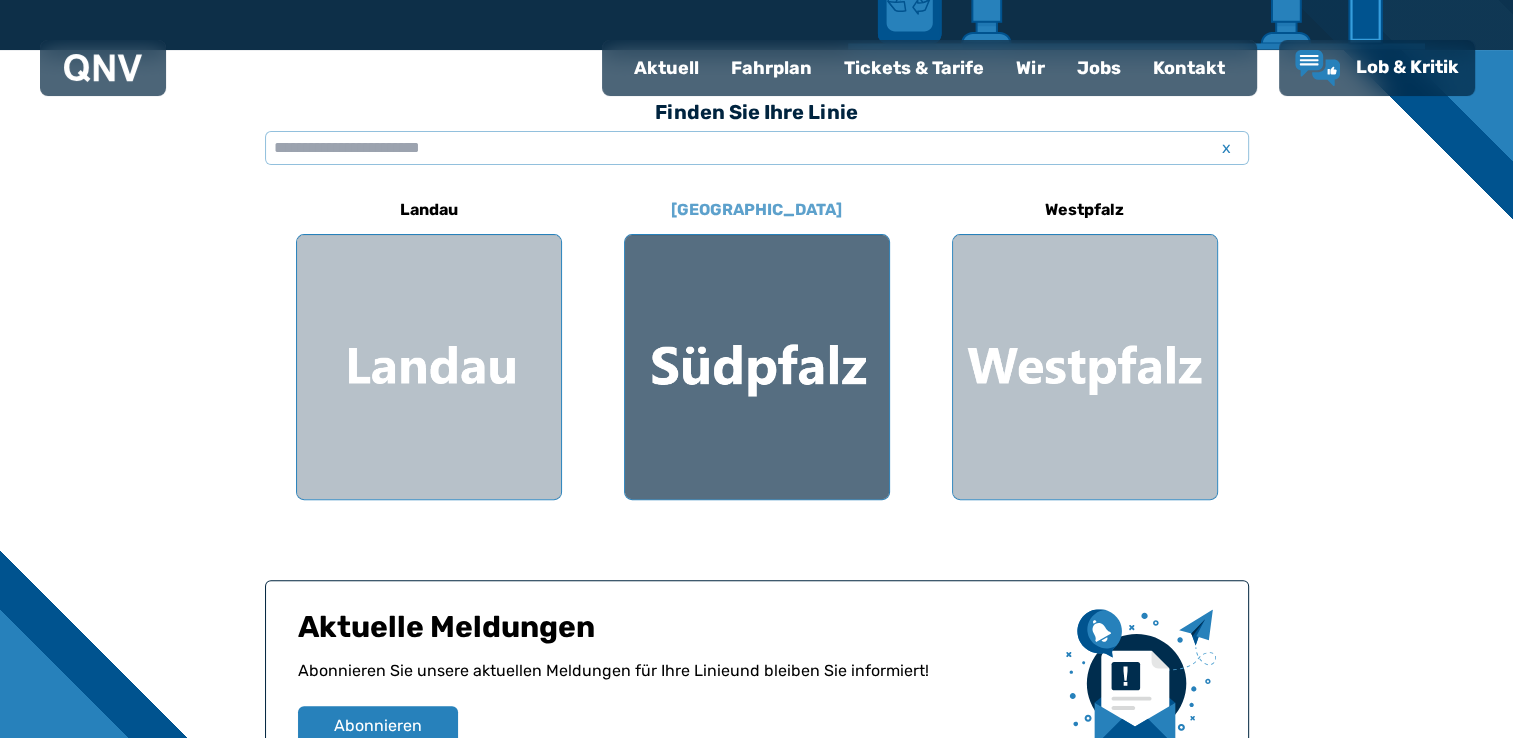 click at bounding box center (757, 367) 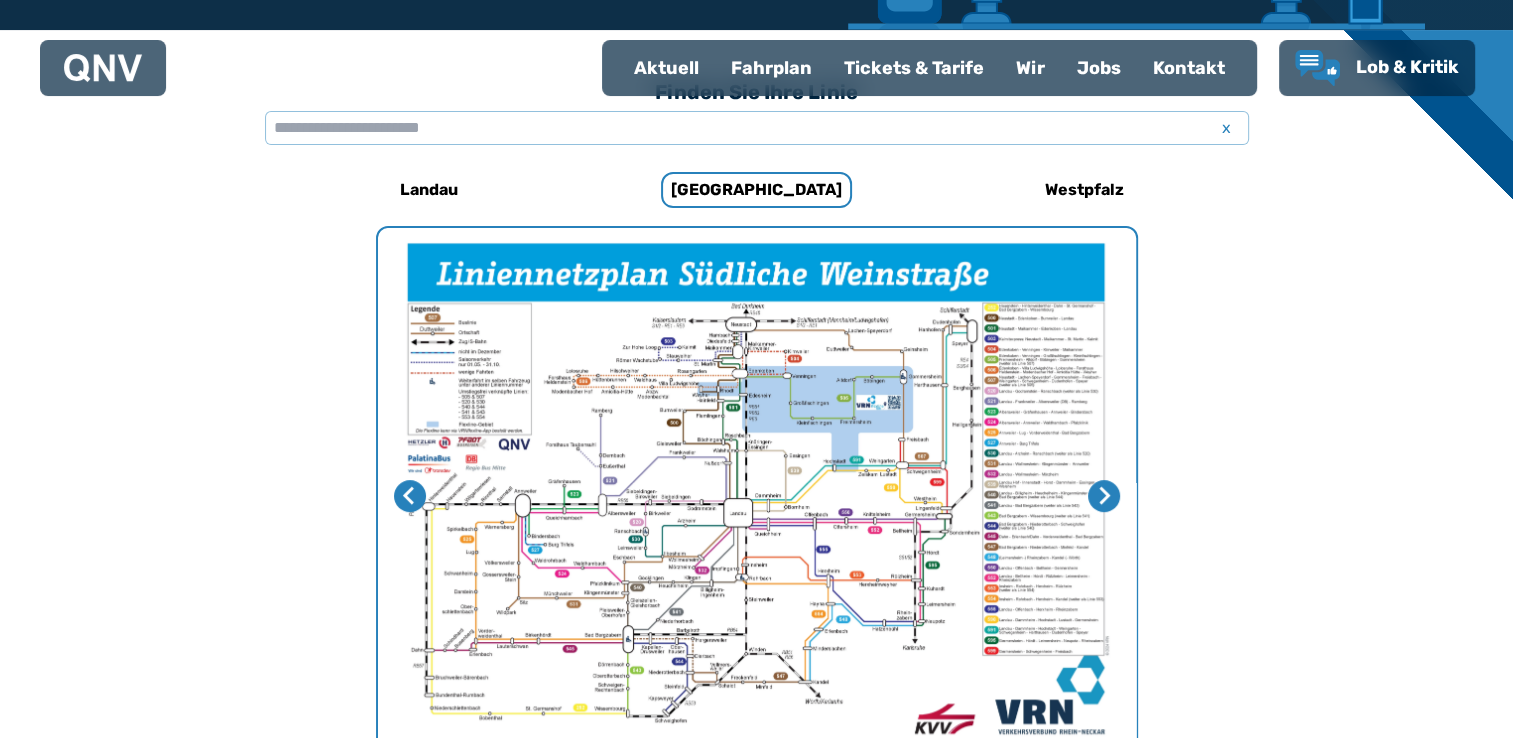 scroll, scrollTop: 616, scrollLeft: 0, axis: vertical 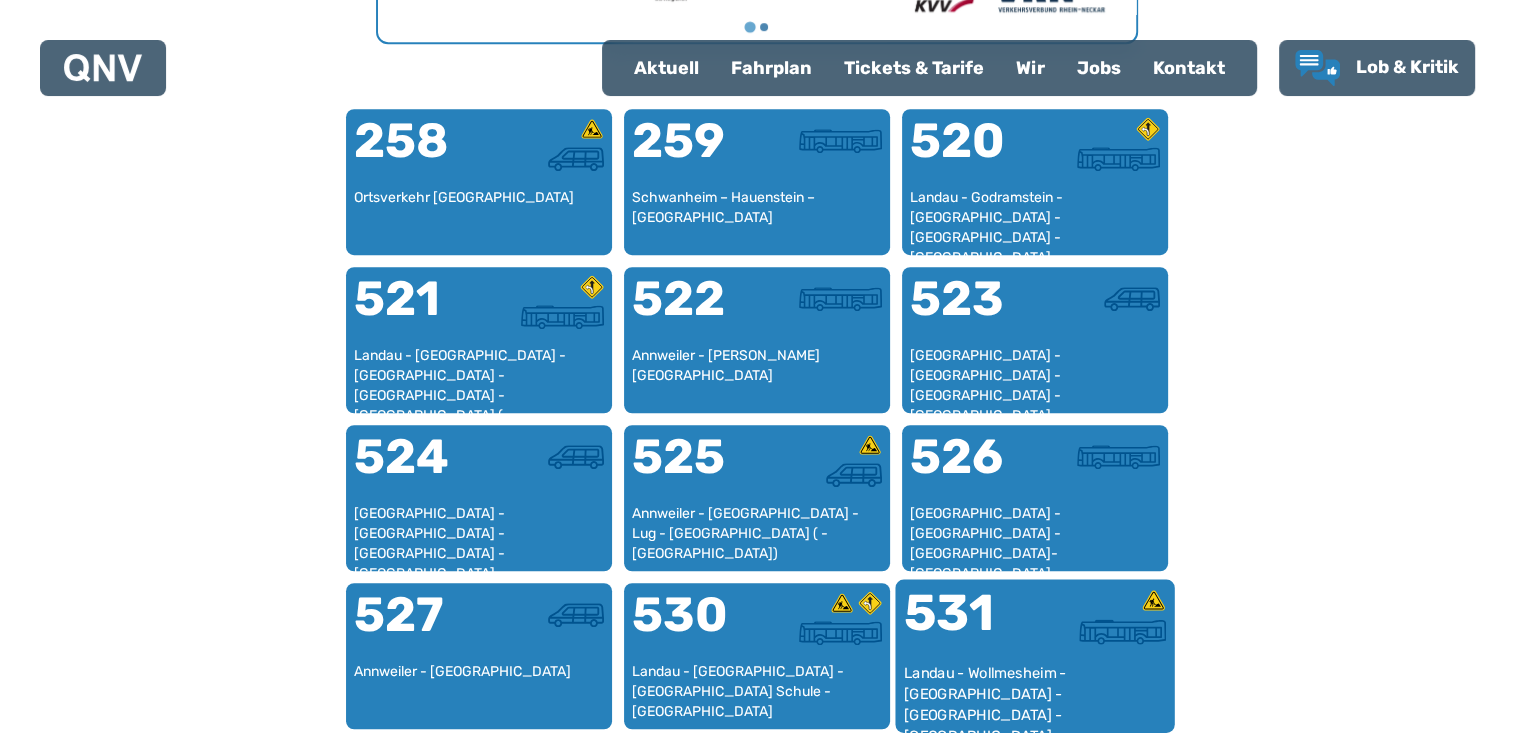 click on "531" at bounding box center (968, 625) 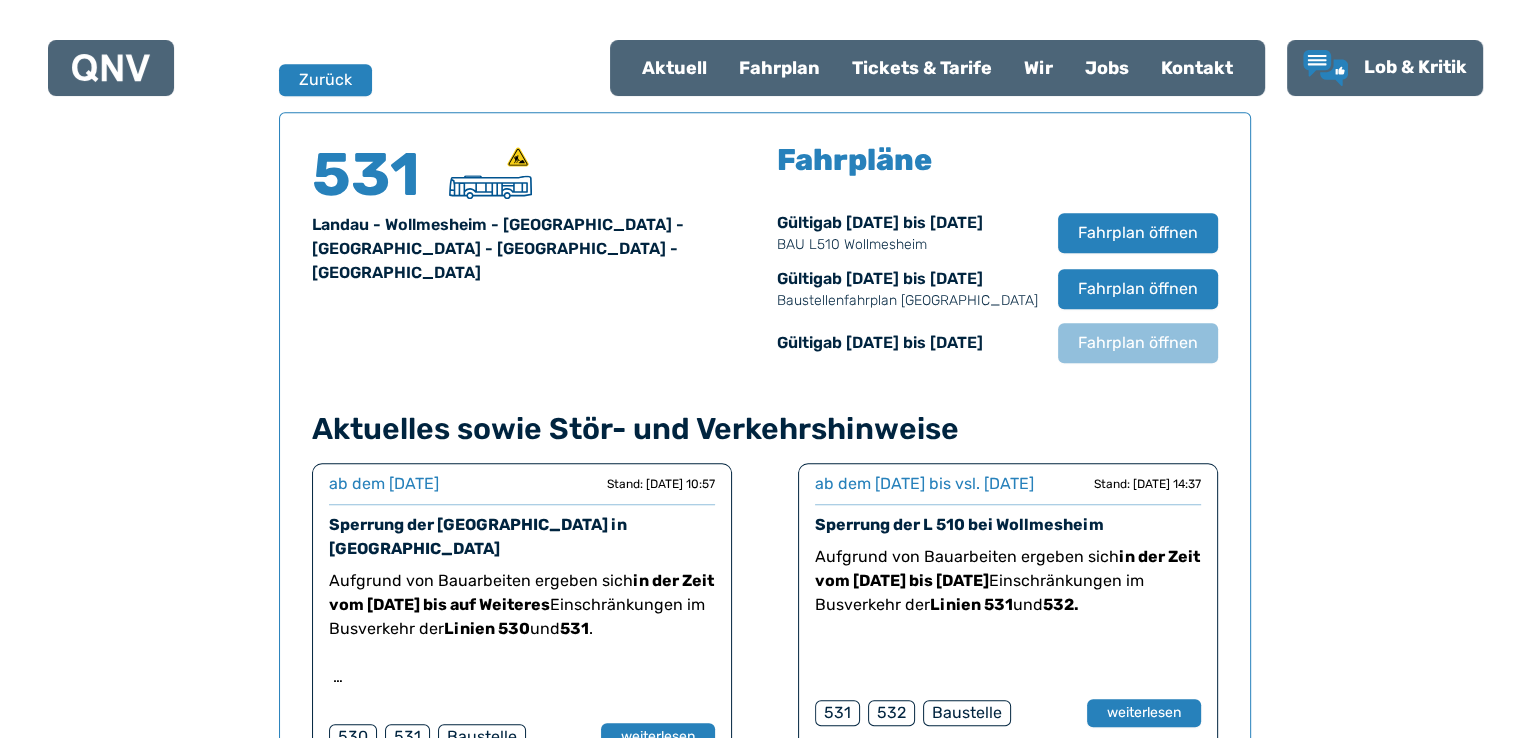 scroll, scrollTop: 1317, scrollLeft: 0, axis: vertical 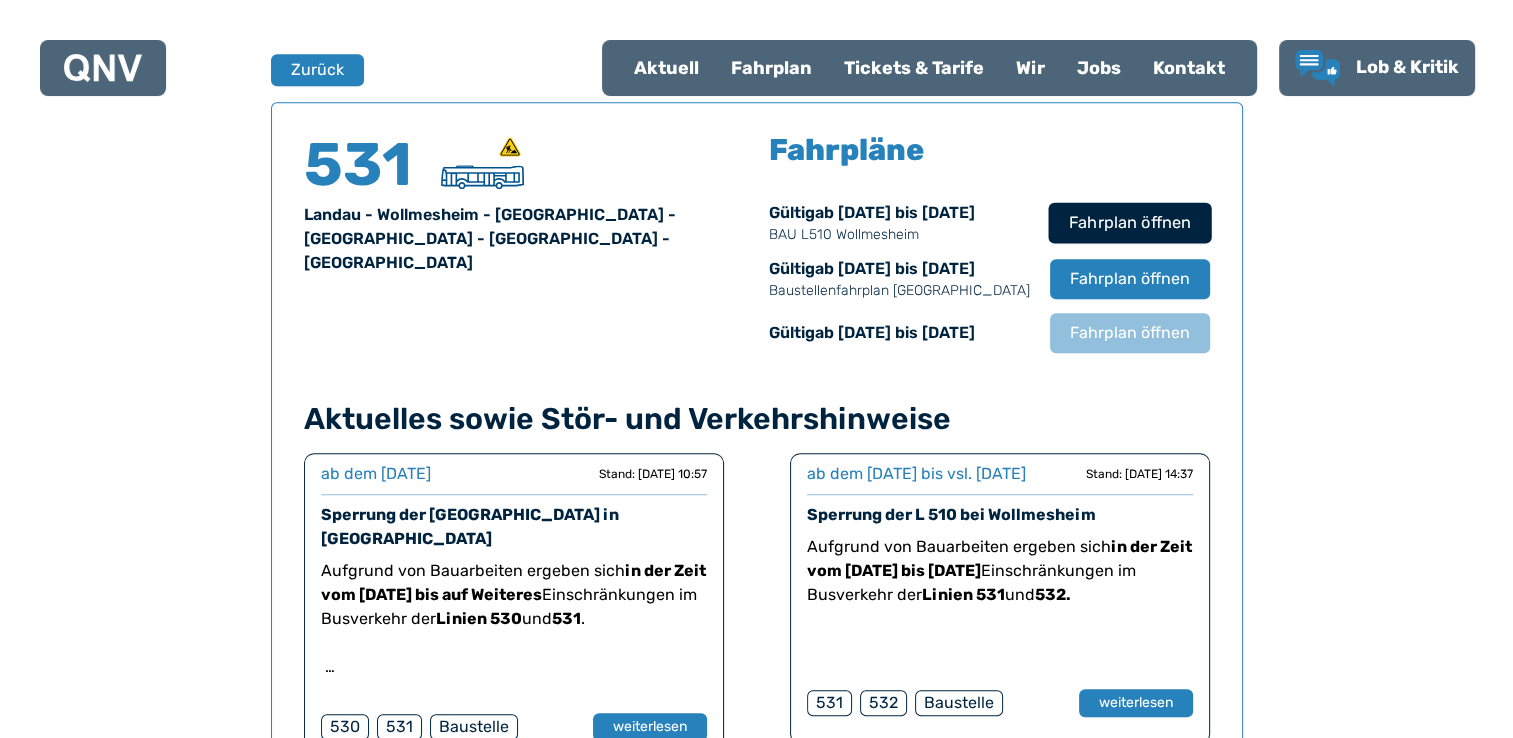 click on "Fahrplan öffnen" at bounding box center (1129, 223) 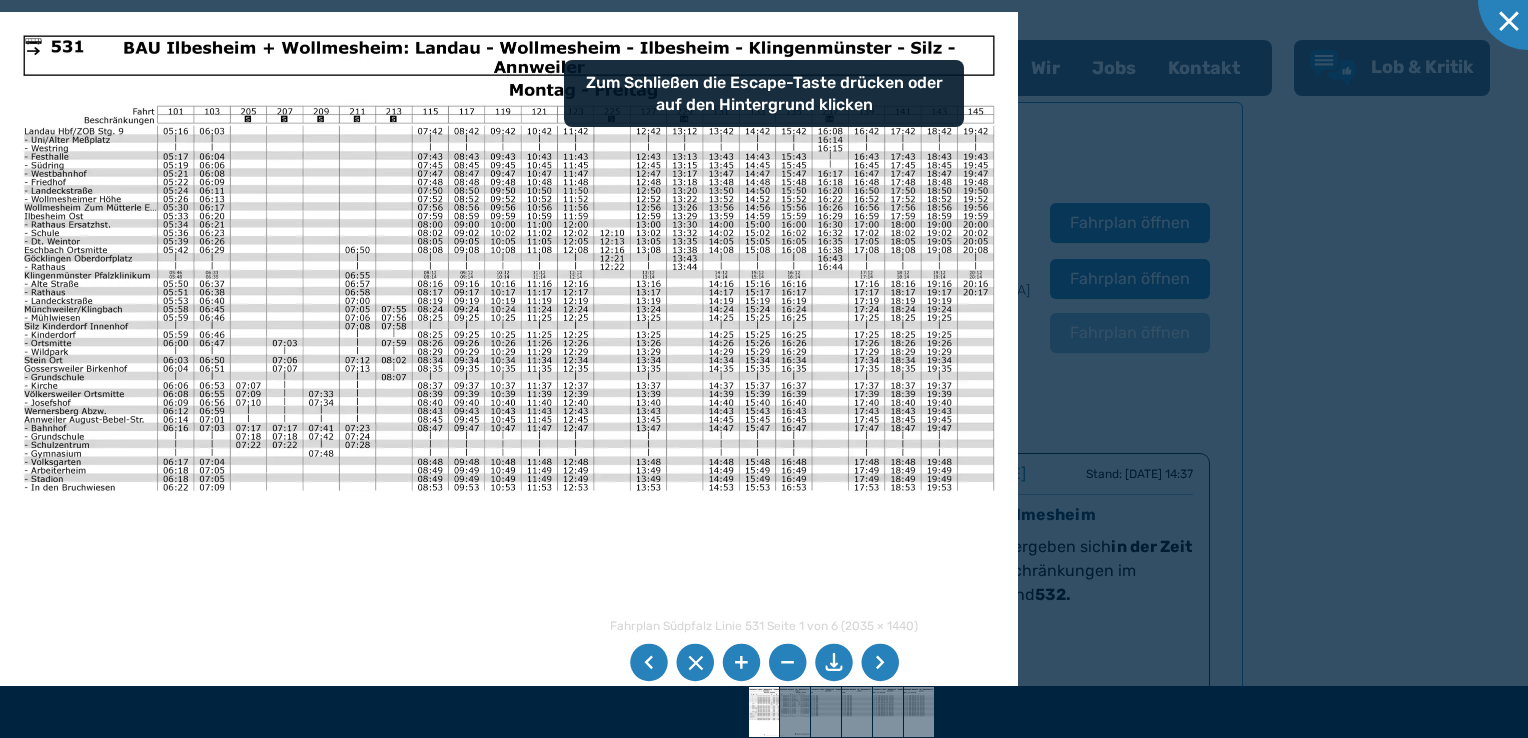 click at bounding box center [741, 663] 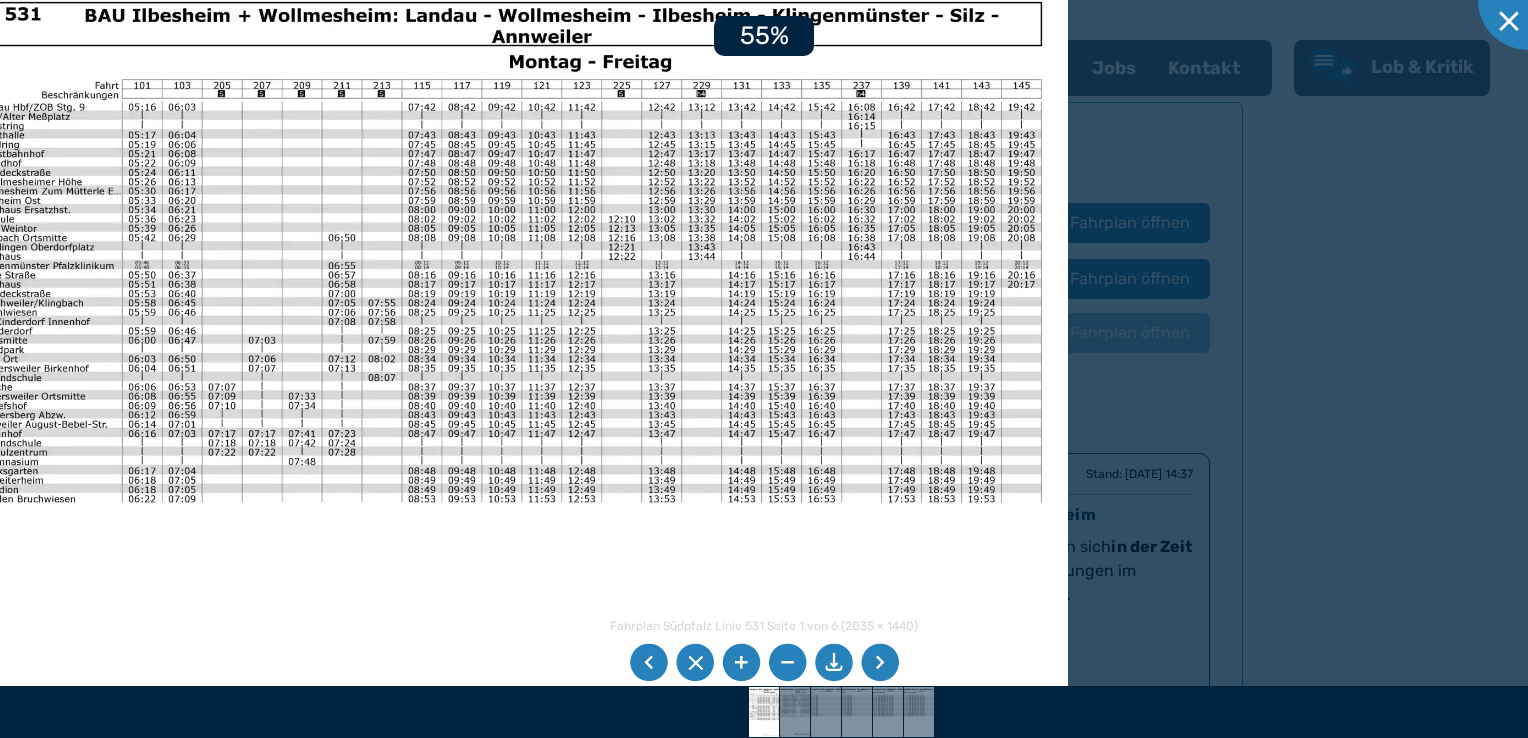 click at bounding box center (741, 663) 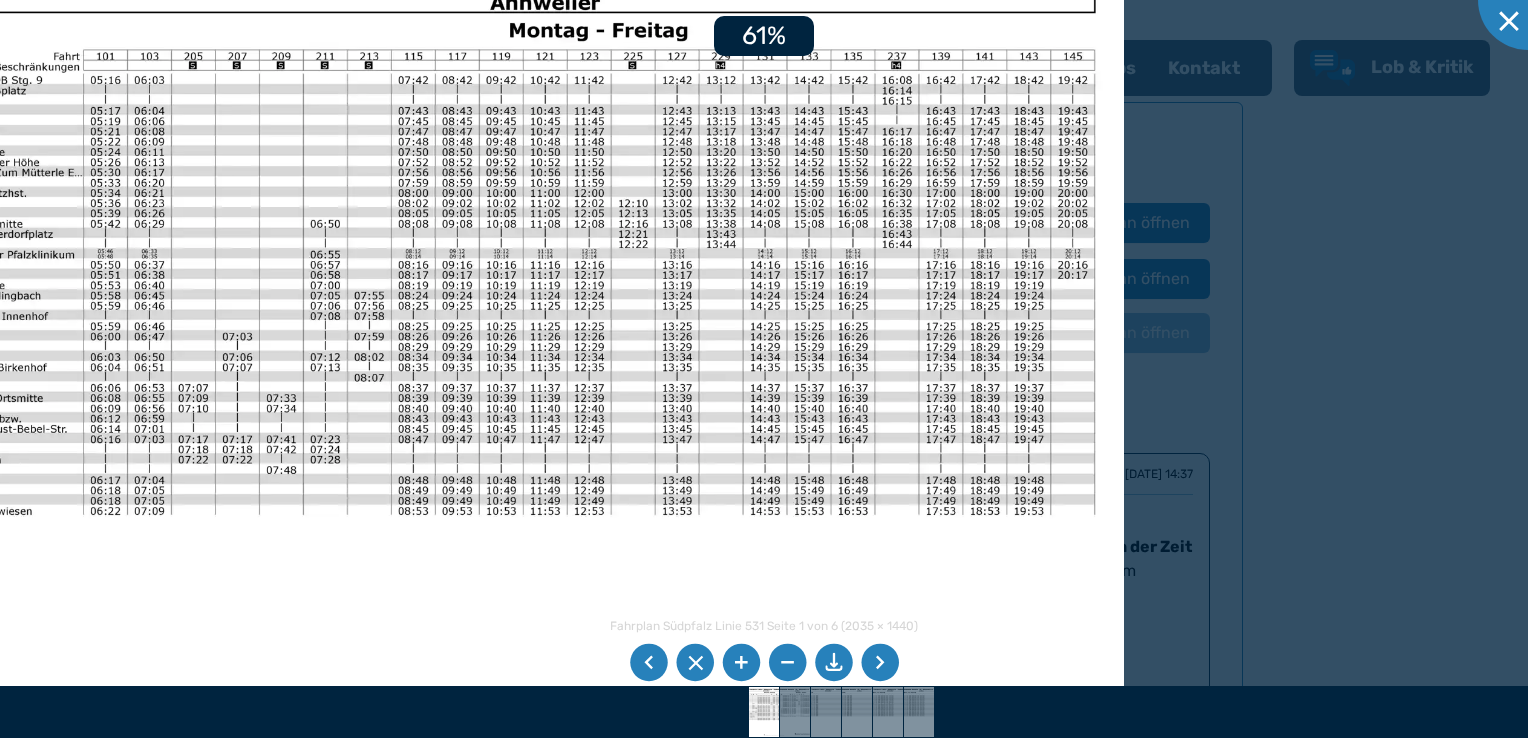 click at bounding box center (741, 663) 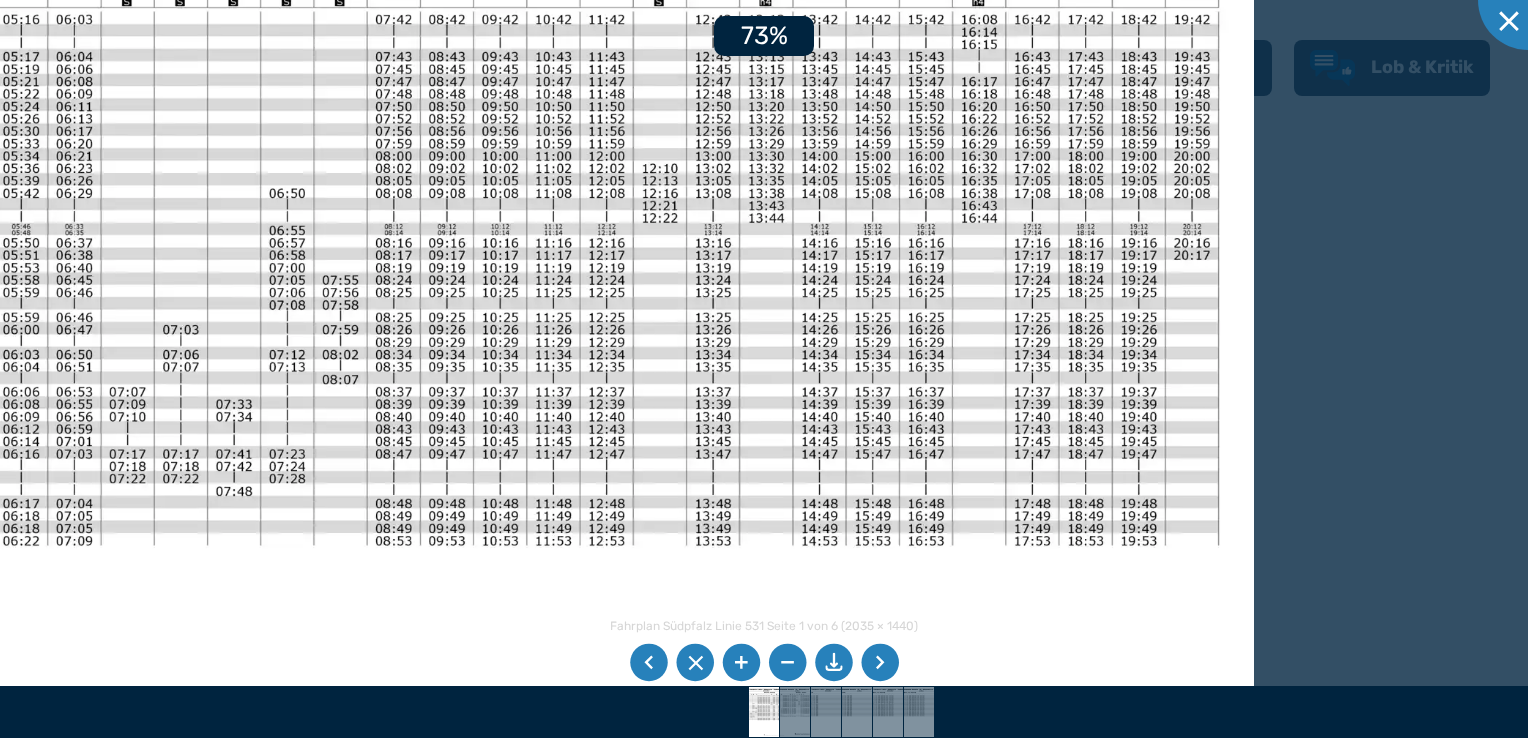 click at bounding box center [741, 663] 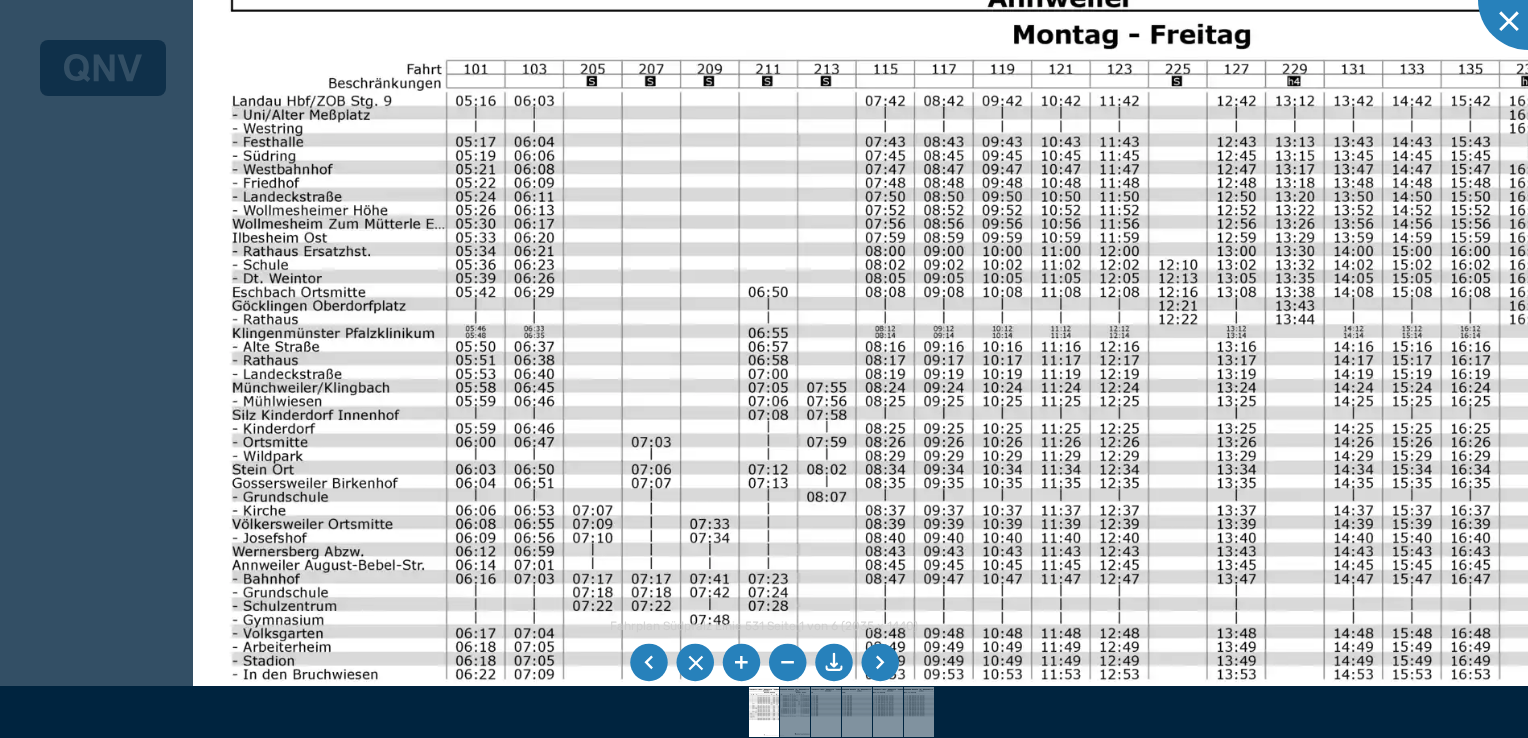 click at bounding box center [1012, 489] 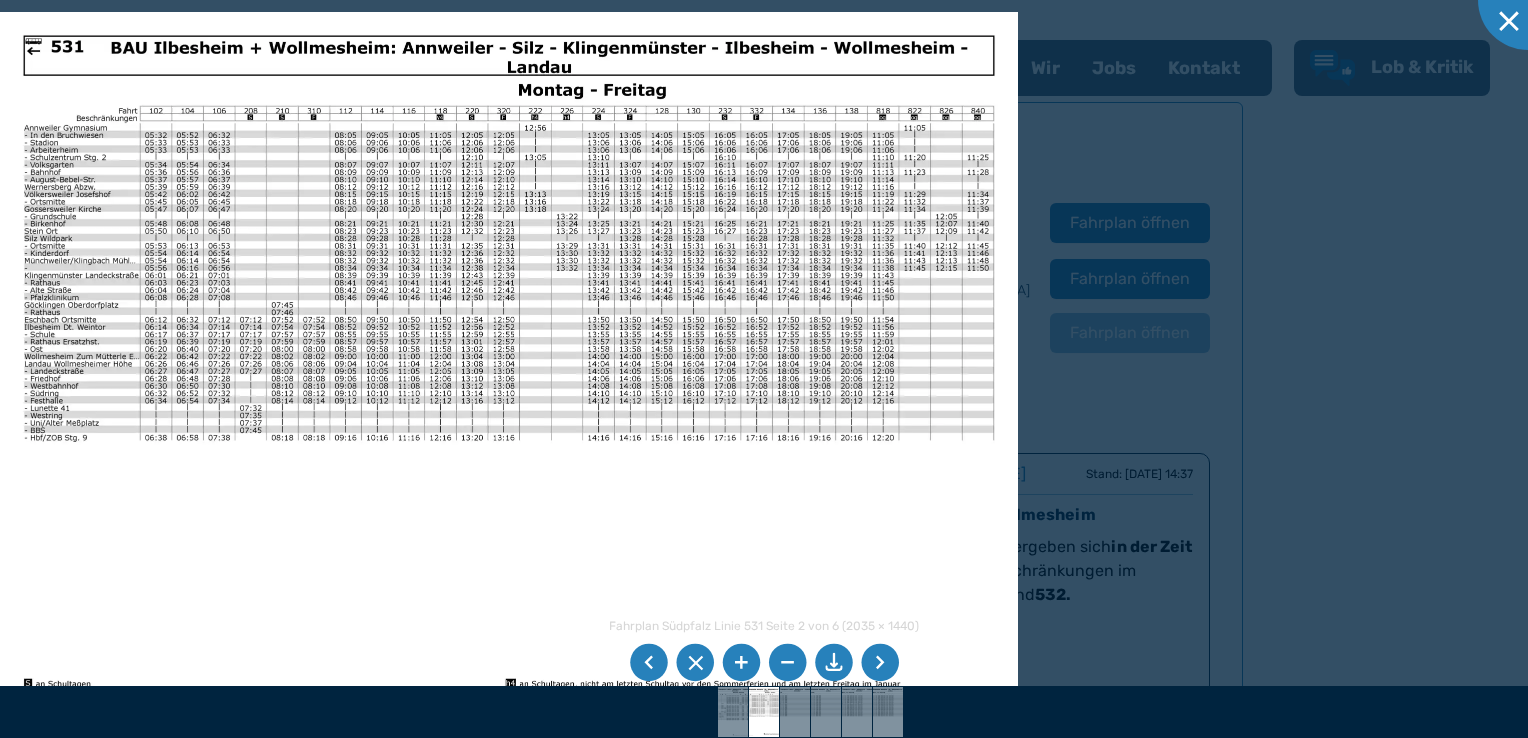 click at bounding box center [741, 663] 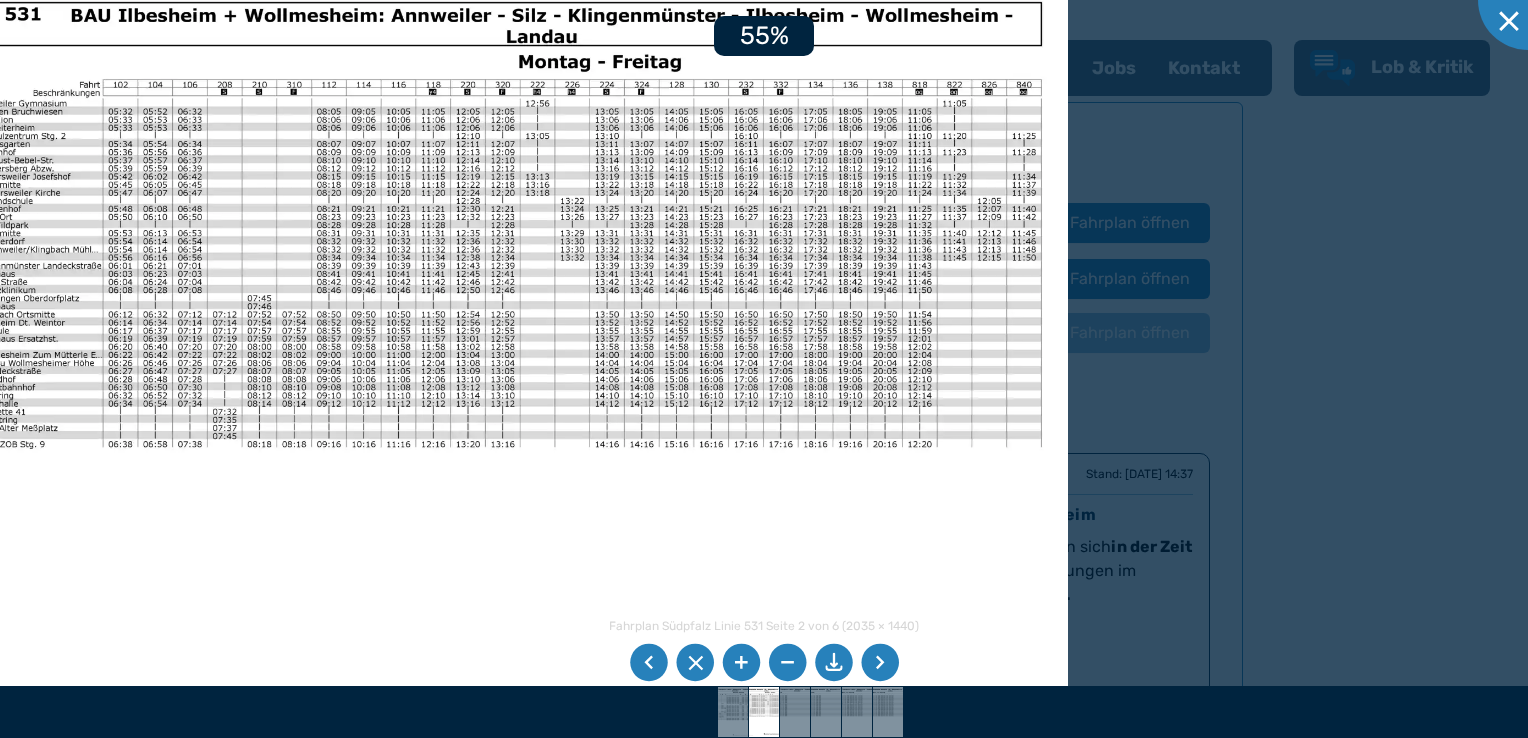 click at bounding box center (741, 663) 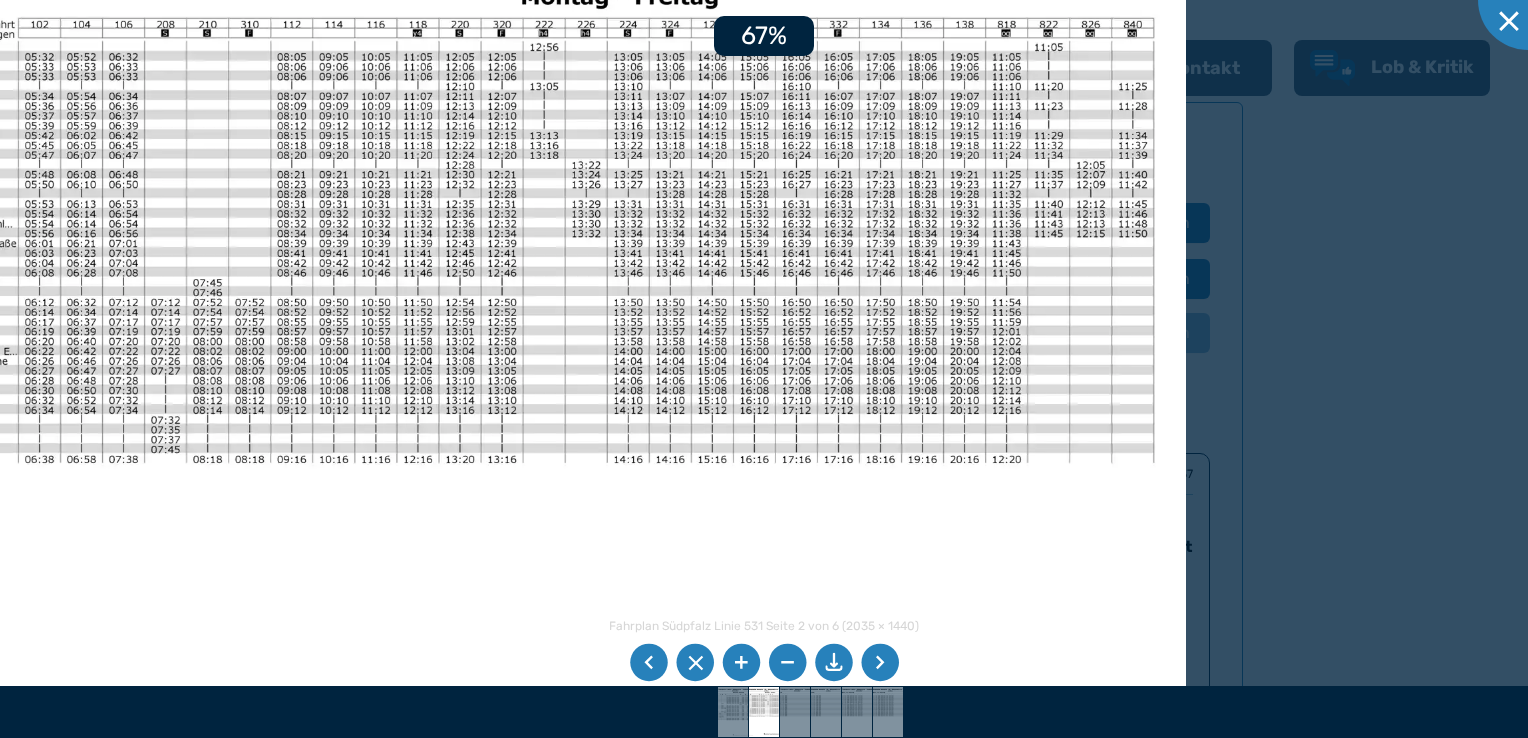 click at bounding box center (741, 663) 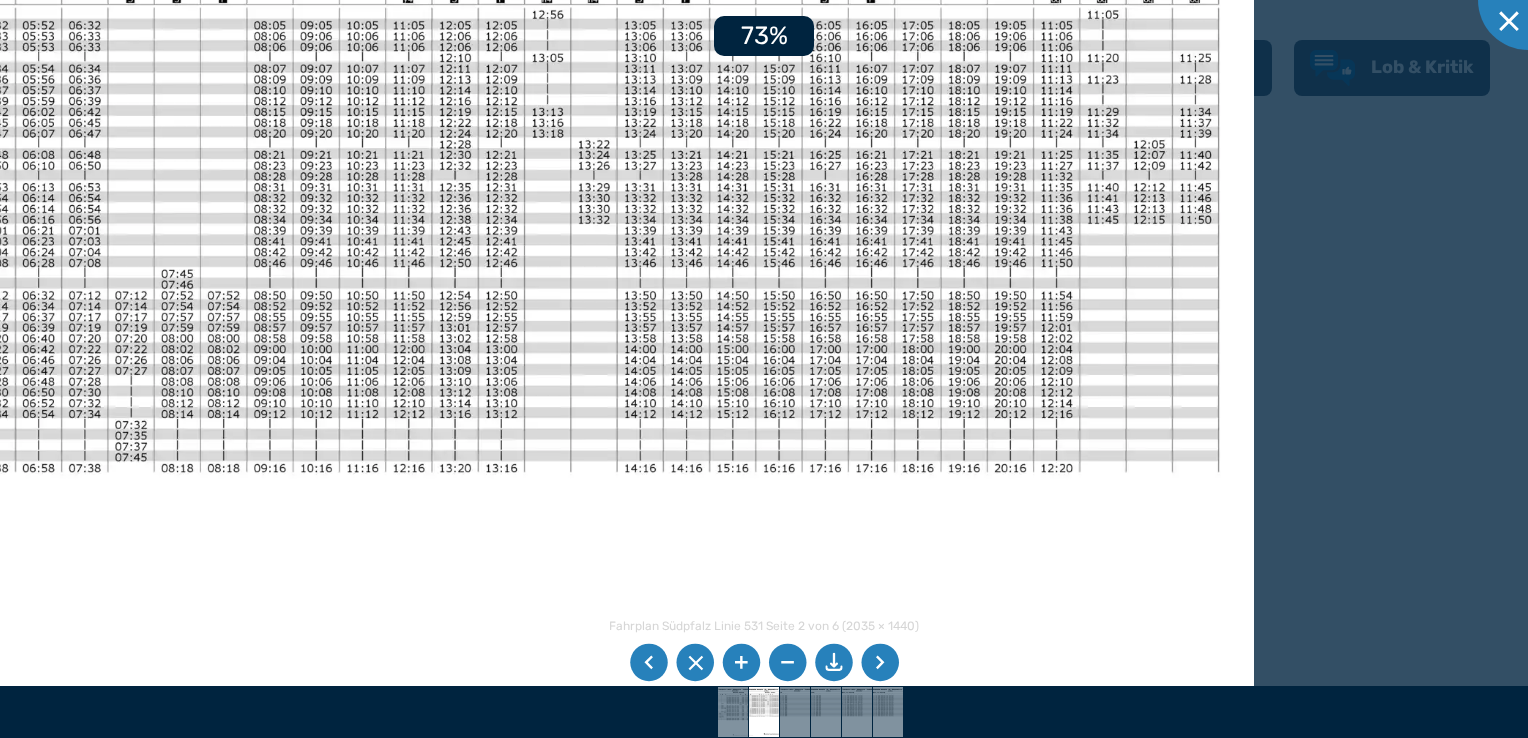 click at bounding box center (741, 663) 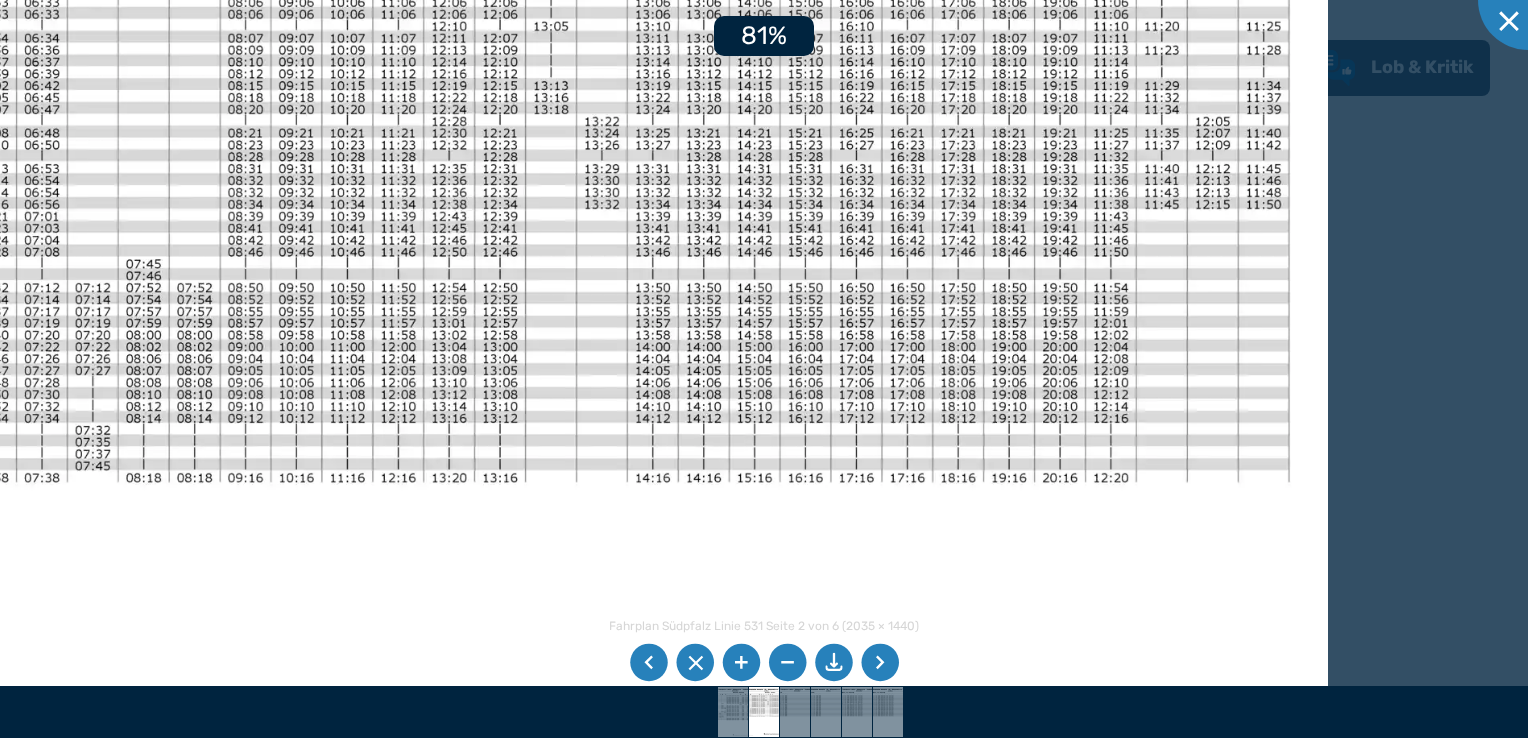 click at bounding box center (741, 663) 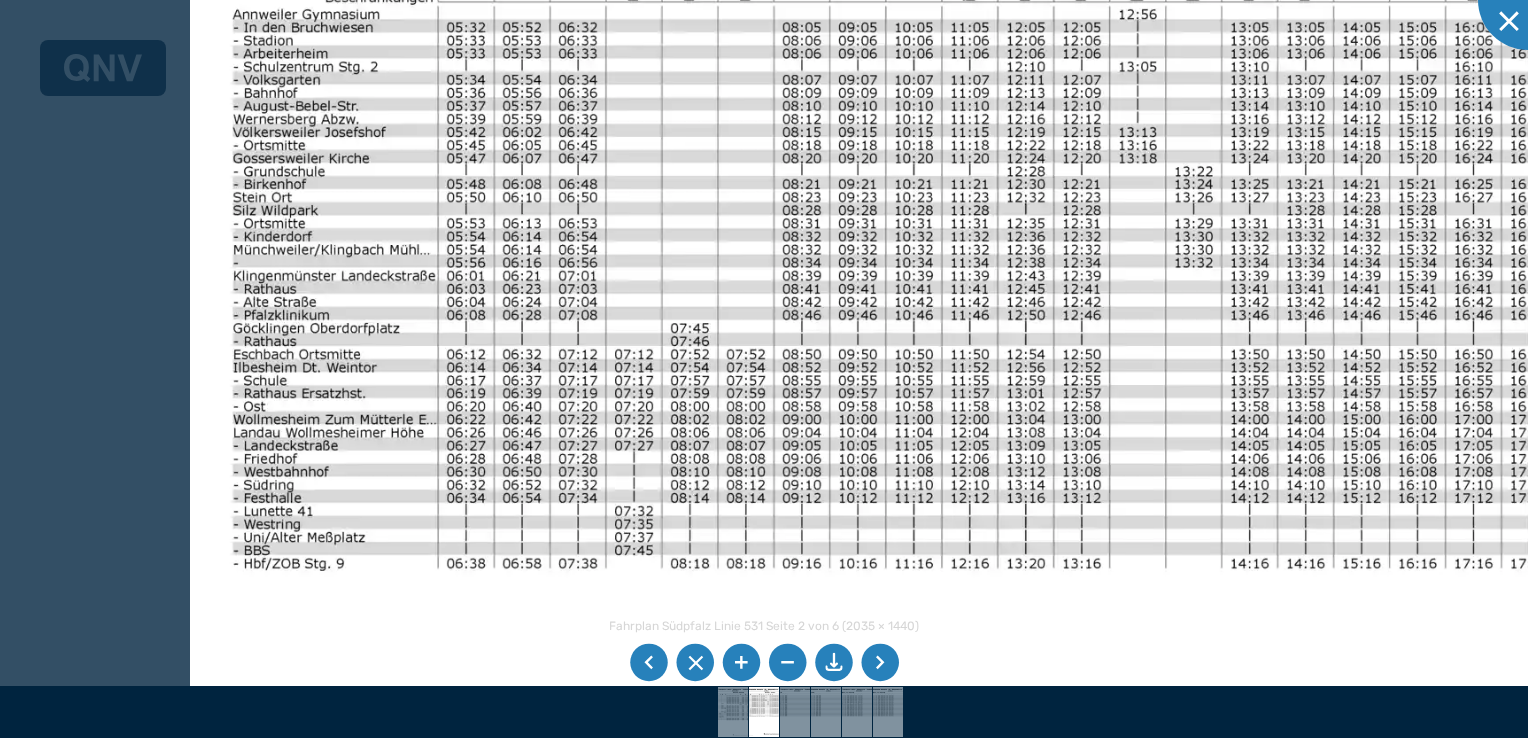 click at bounding box center (1091, 447) 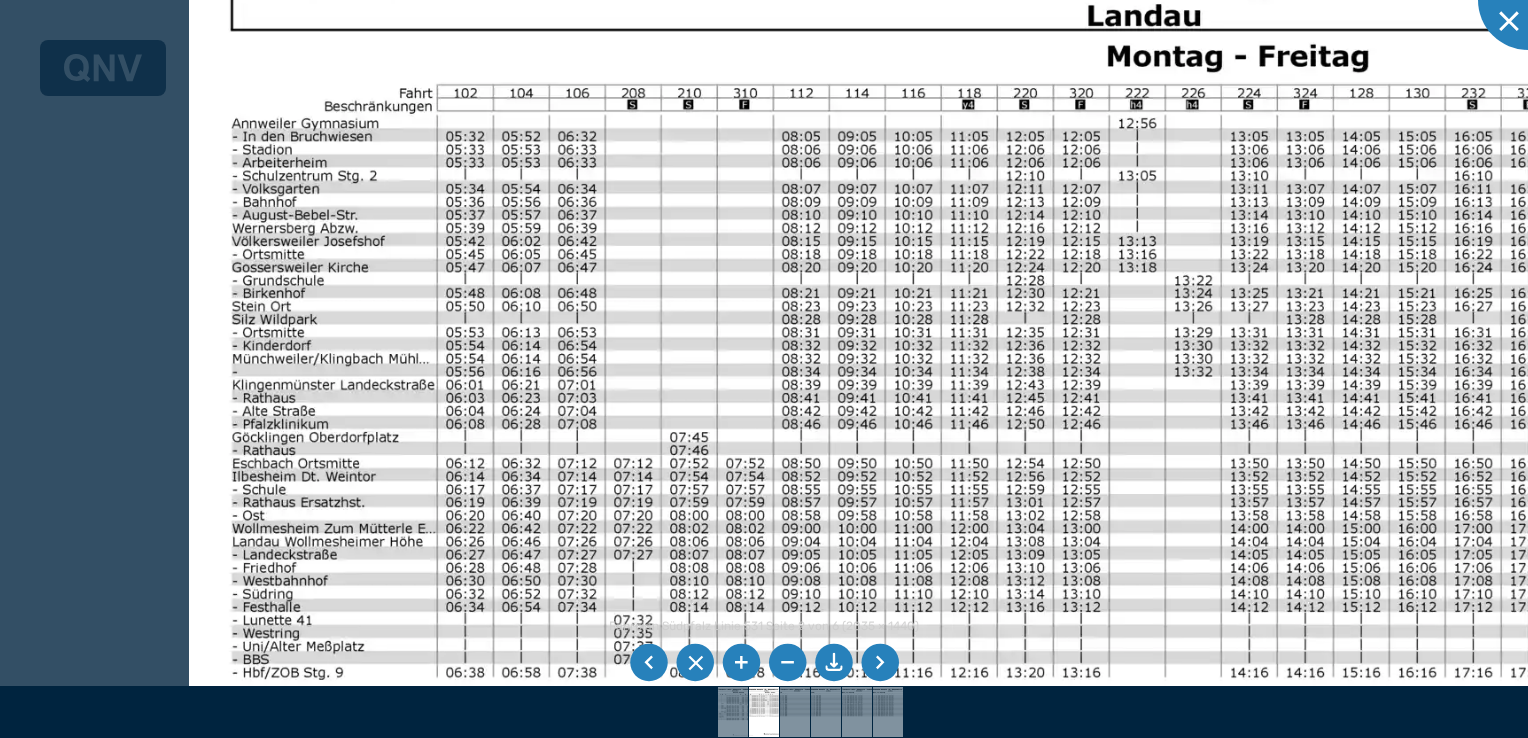 click at bounding box center (1090, 556) 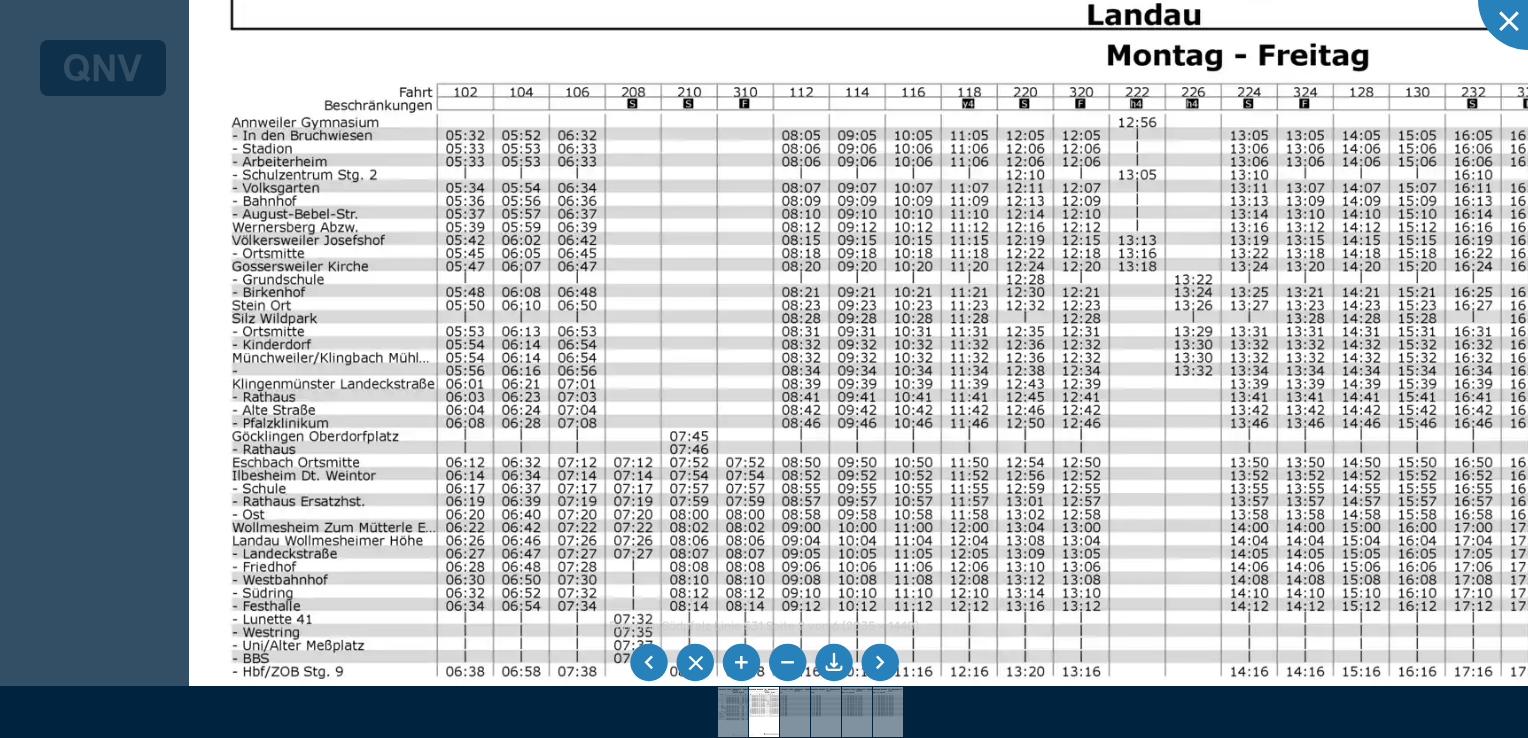 click at bounding box center [649, 663] 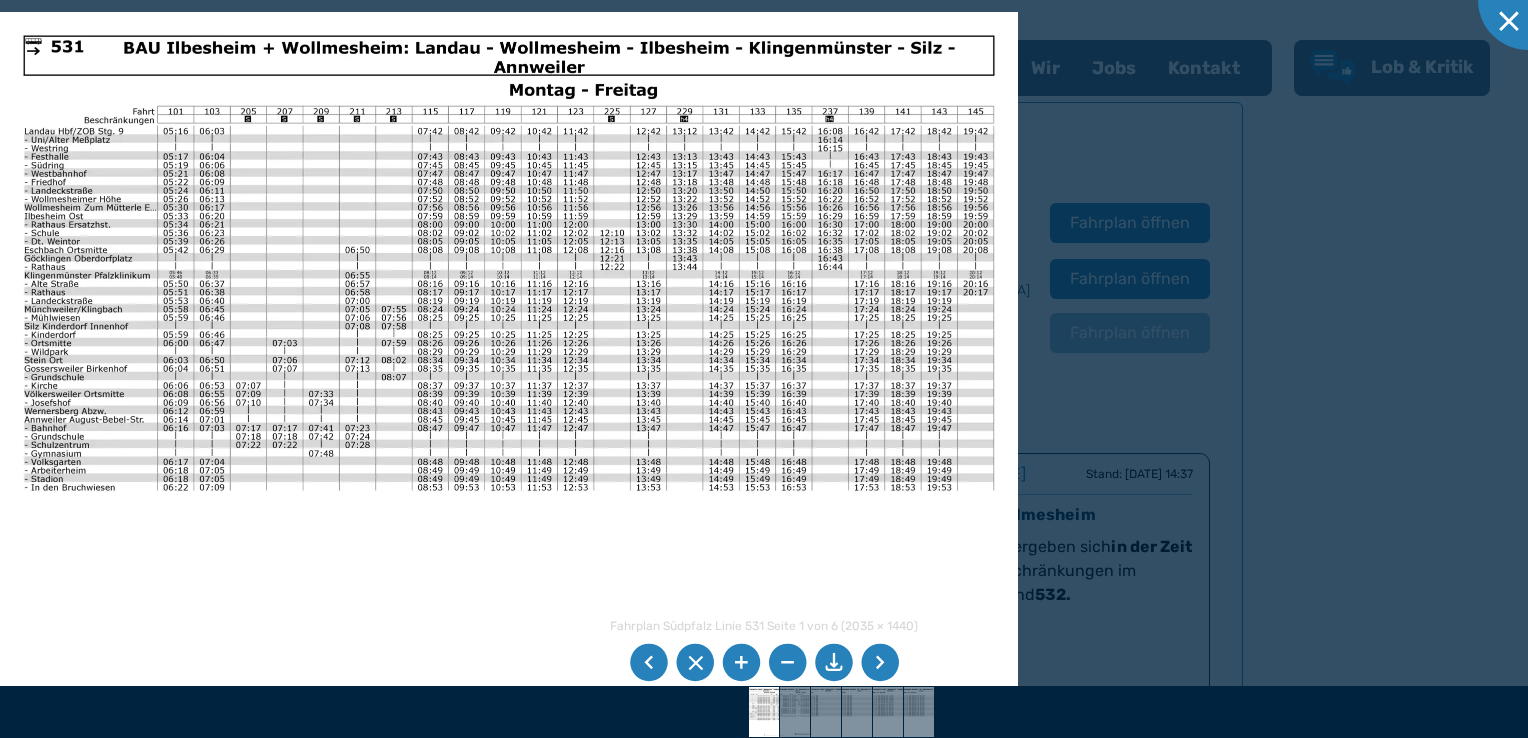 click at bounding box center [741, 663] 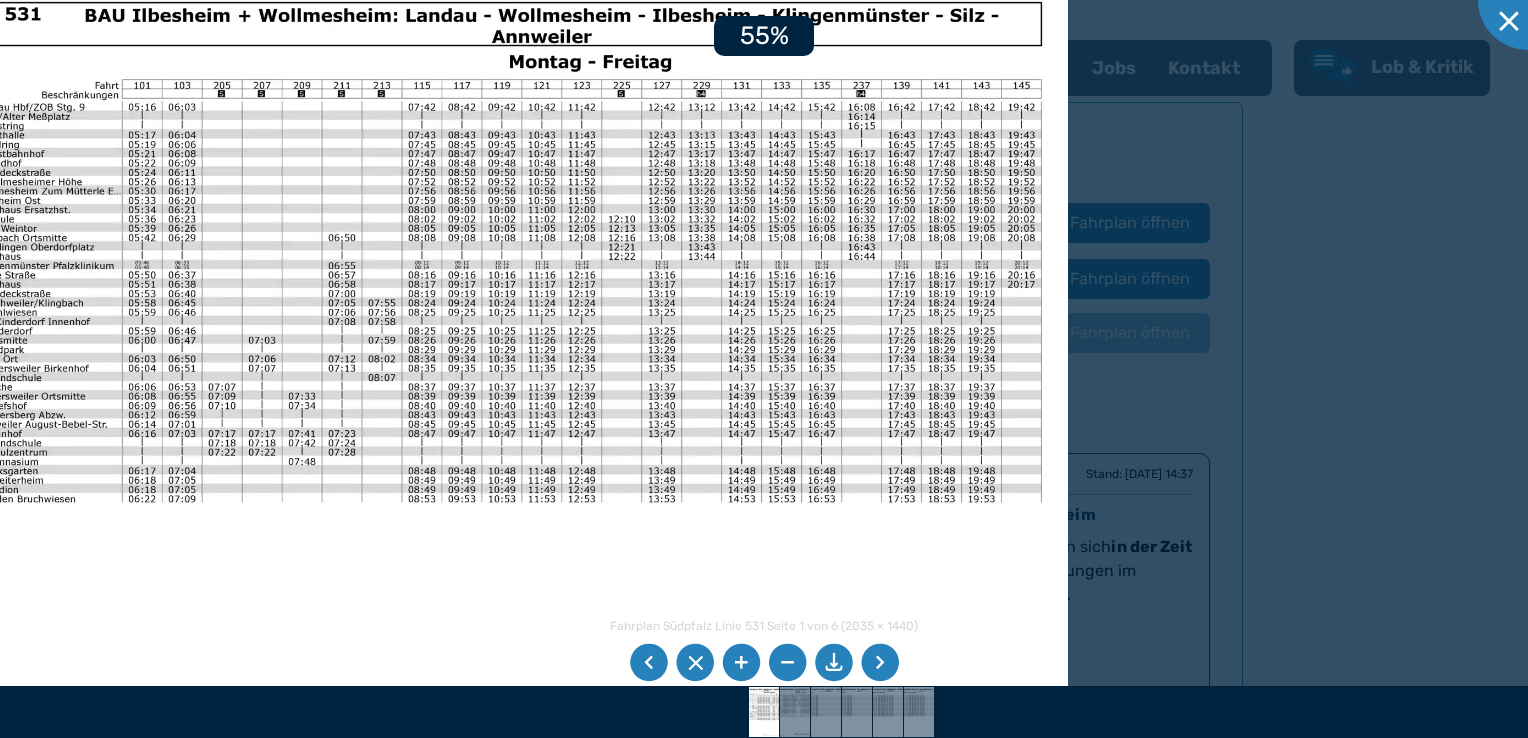 click at bounding box center (741, 663) 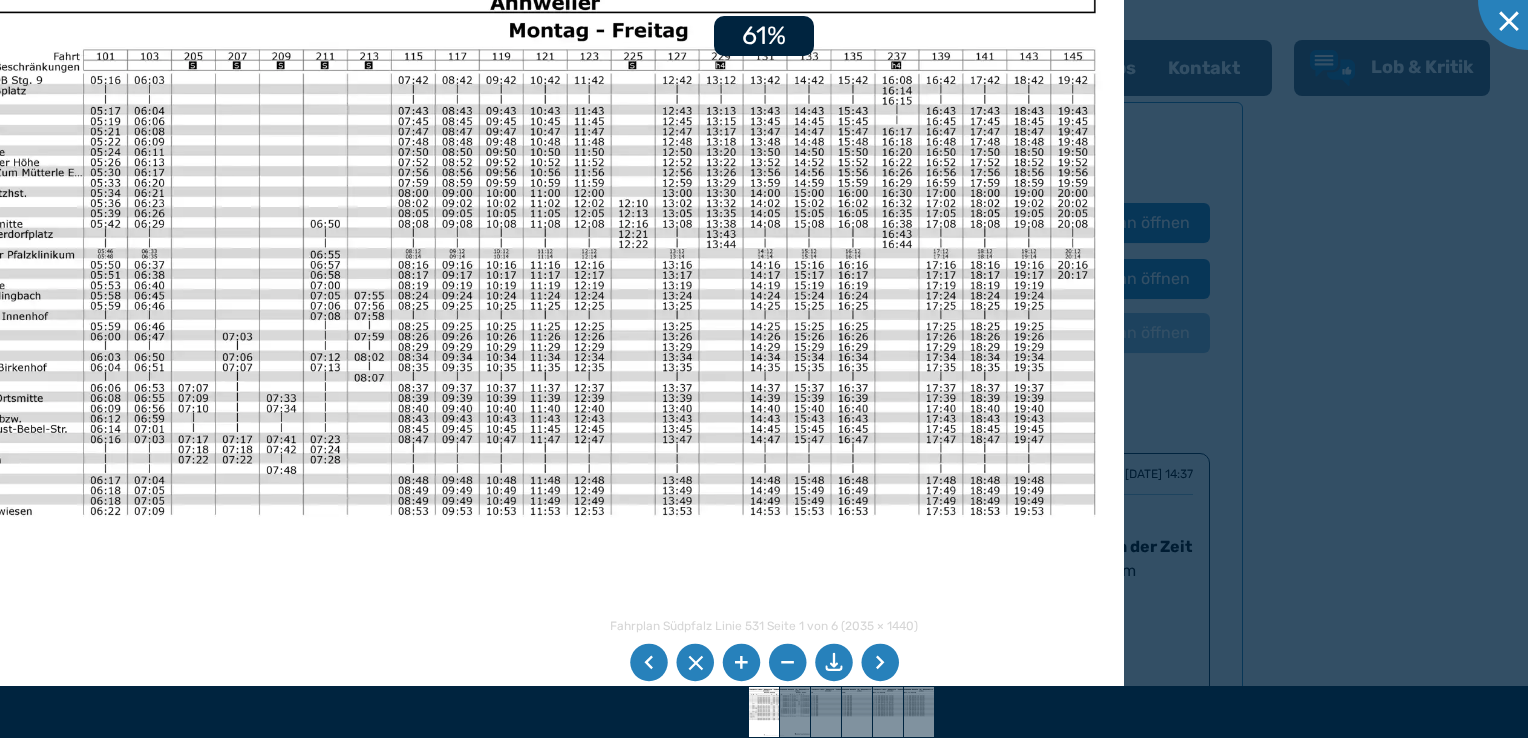 click at bounding box center (741, 663) 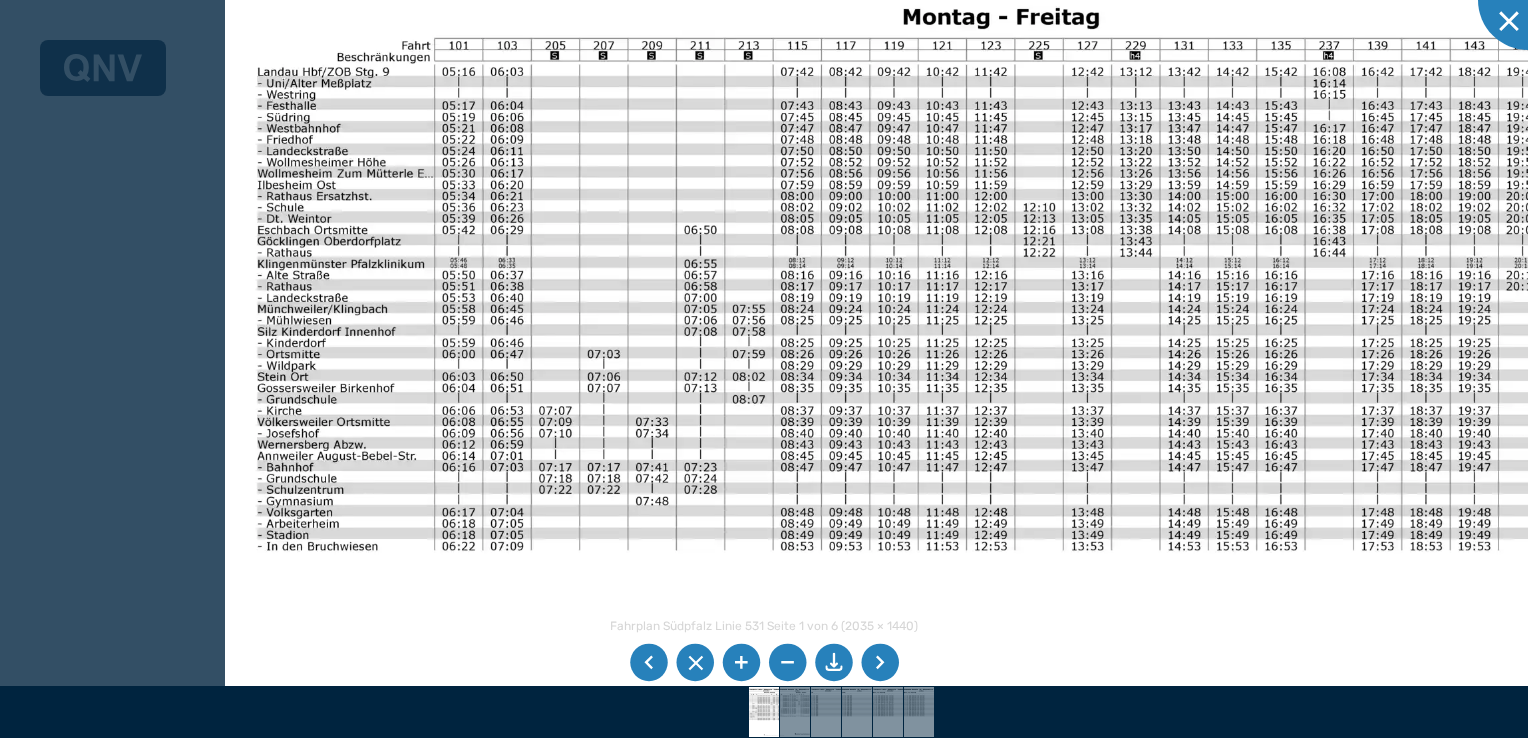 click at bounding box center (902, 392) 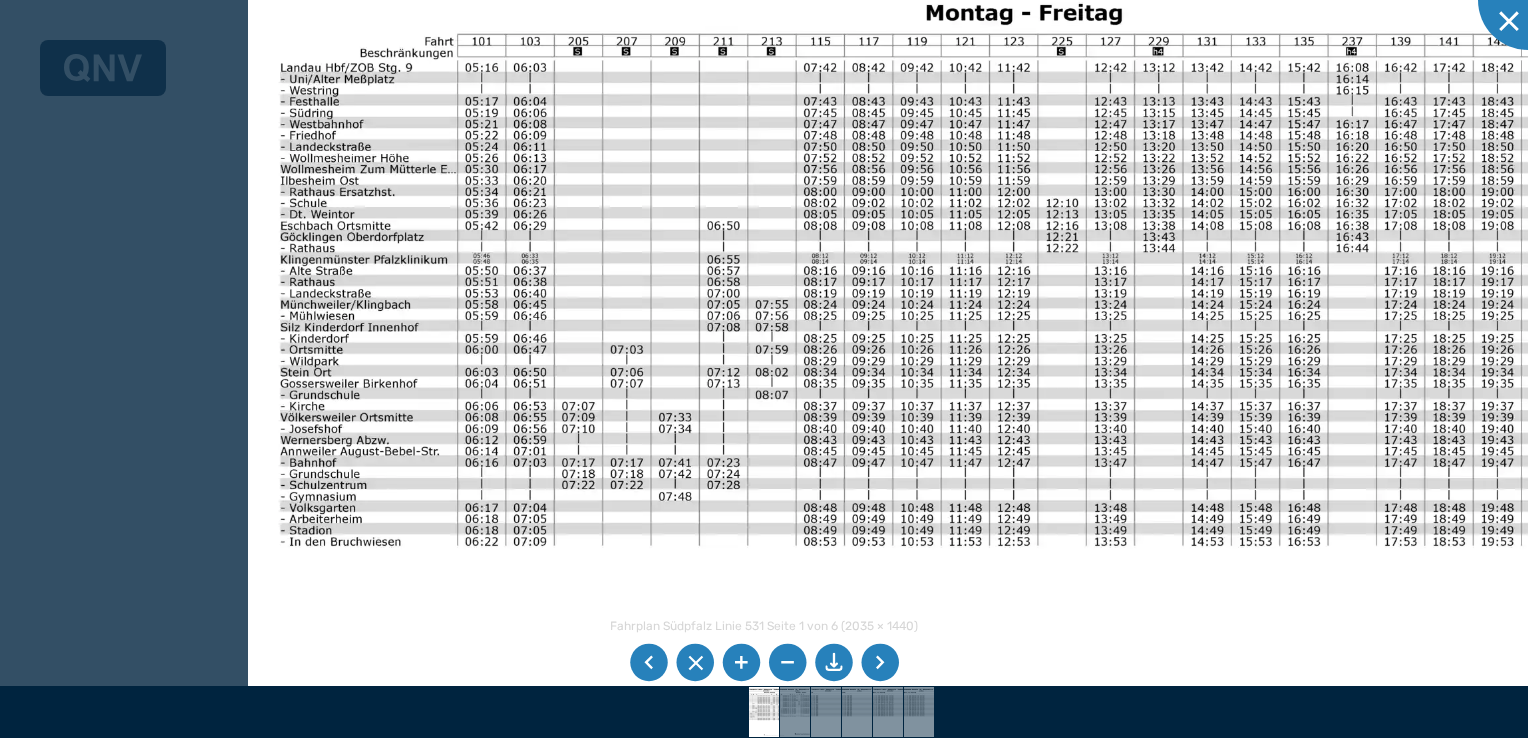 click at bounding box center (880, 663) 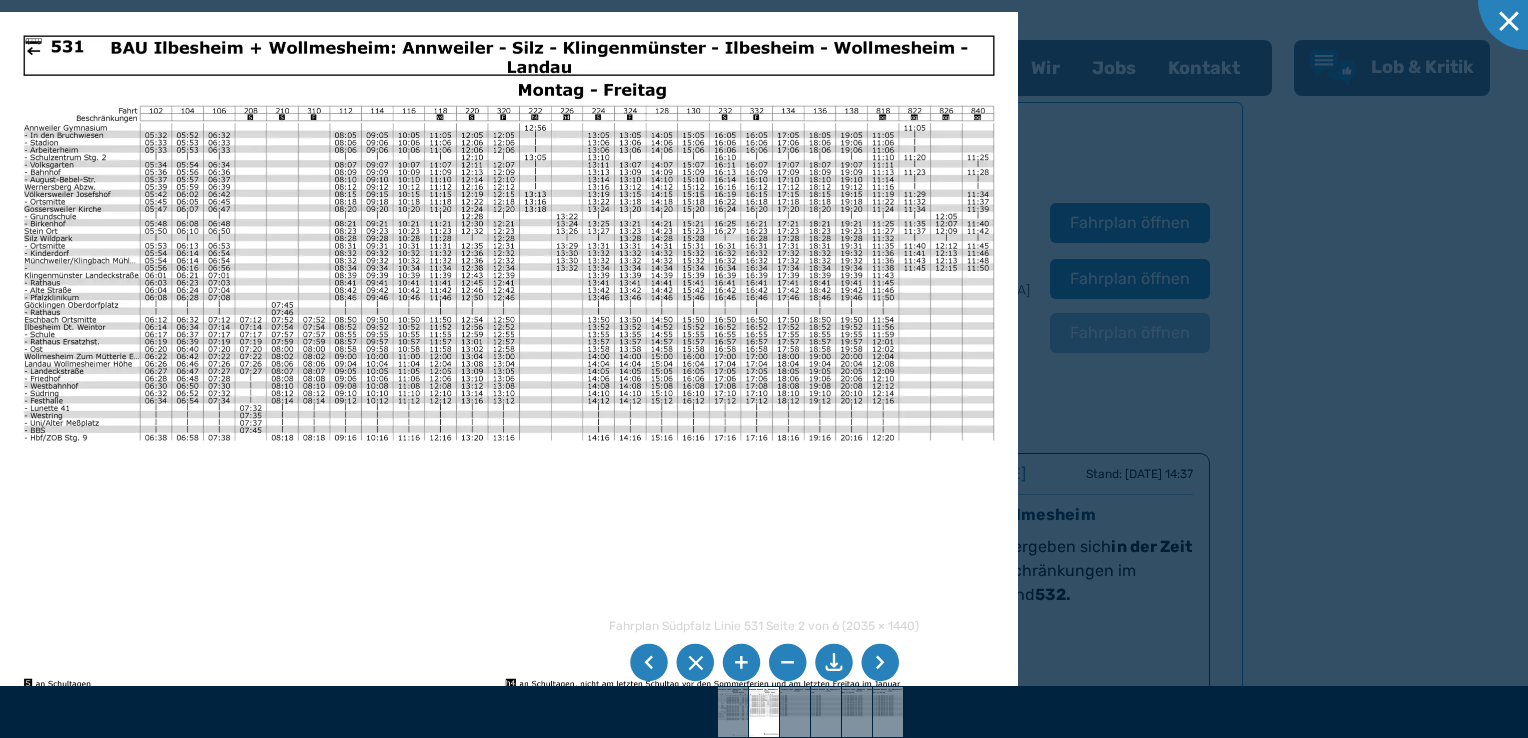 click at bounding box center (741, 663) 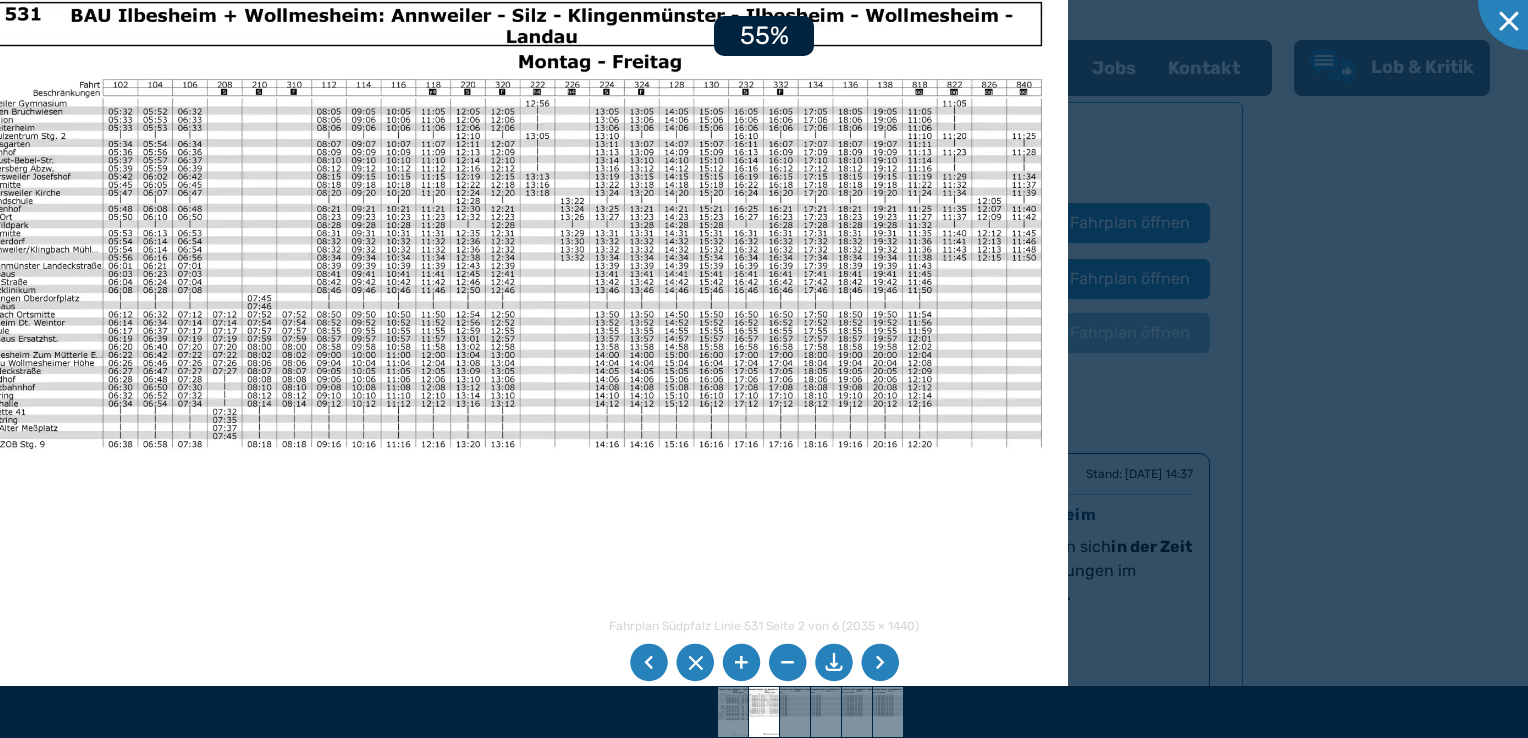 click at bounding box center (741, 663) 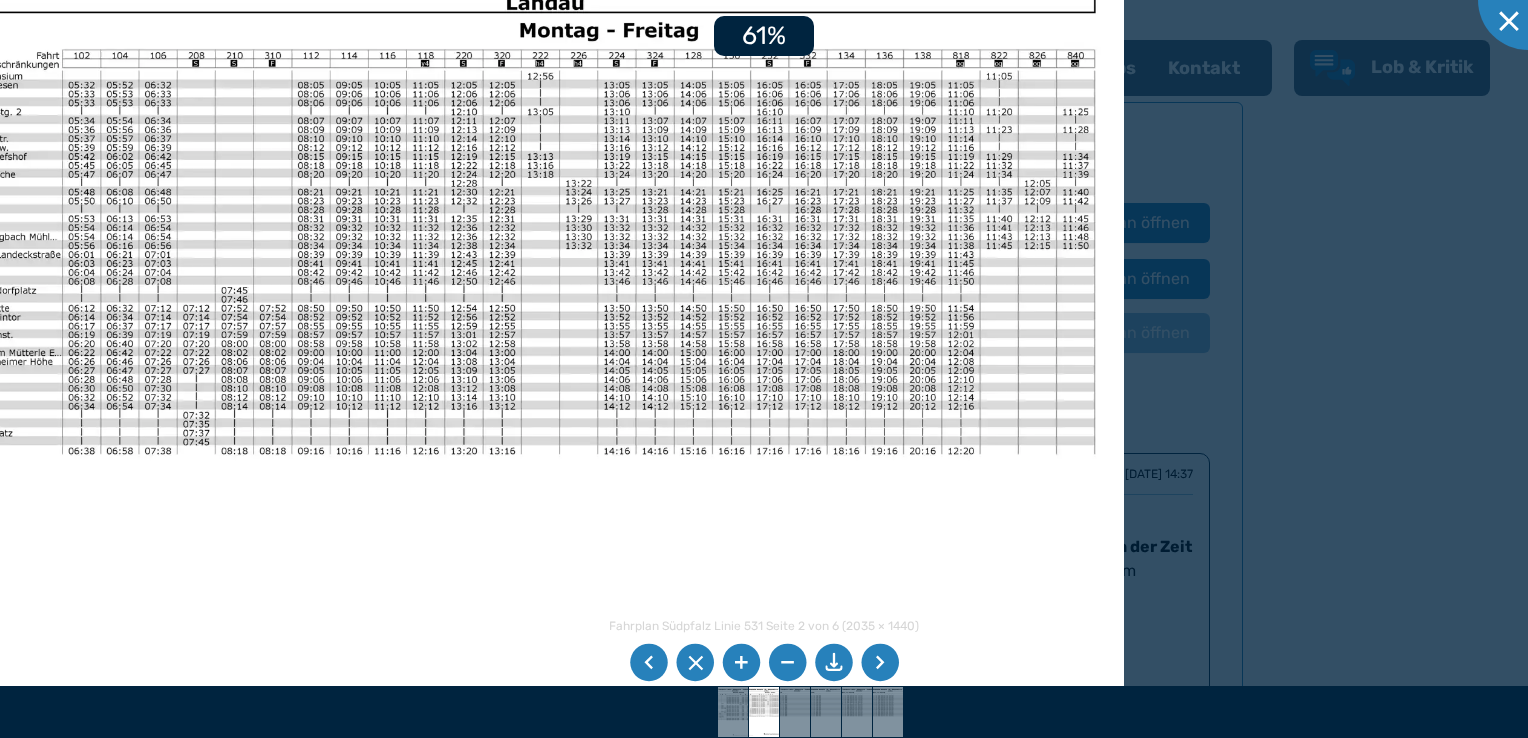 click at bounding box center (741, 663) 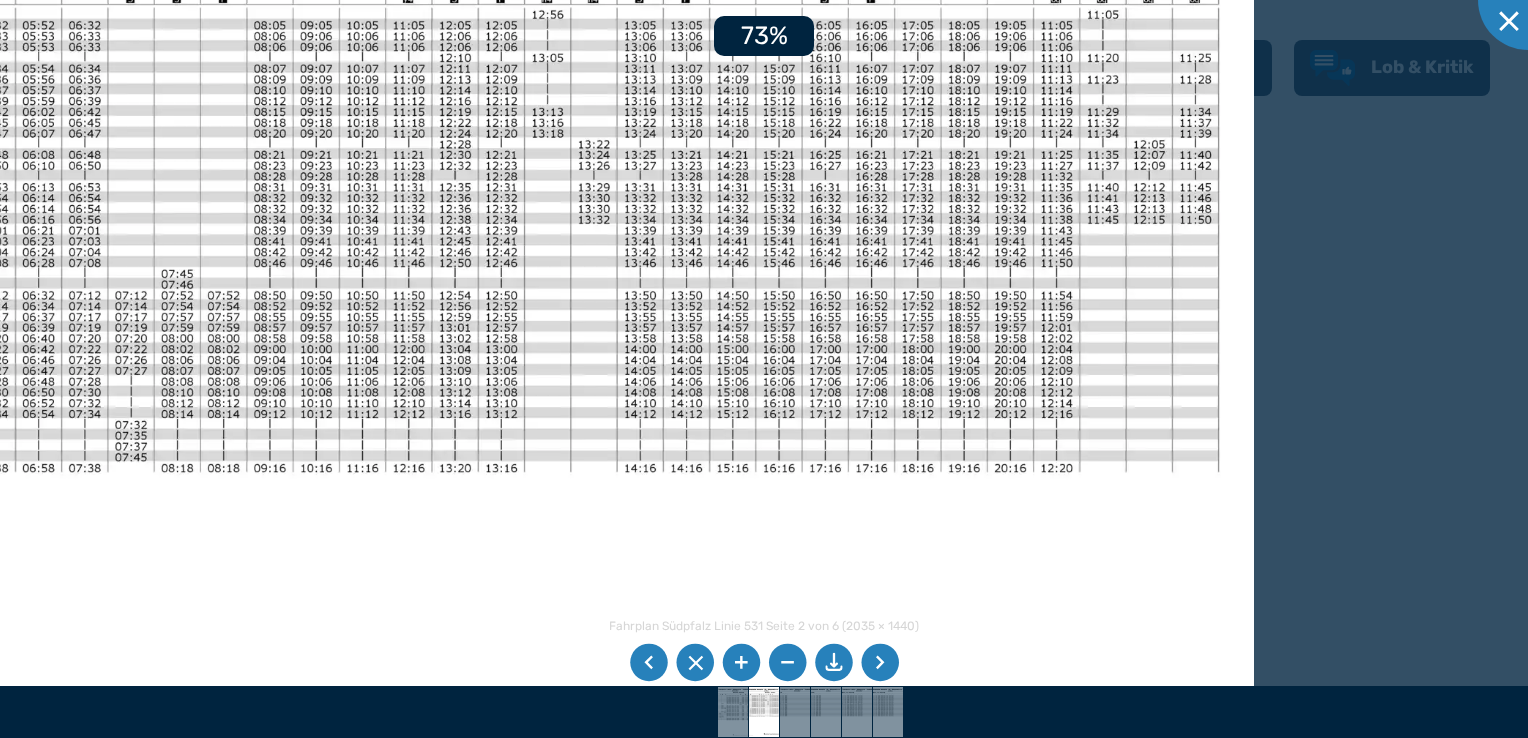 click at bounding box center (741, 663) 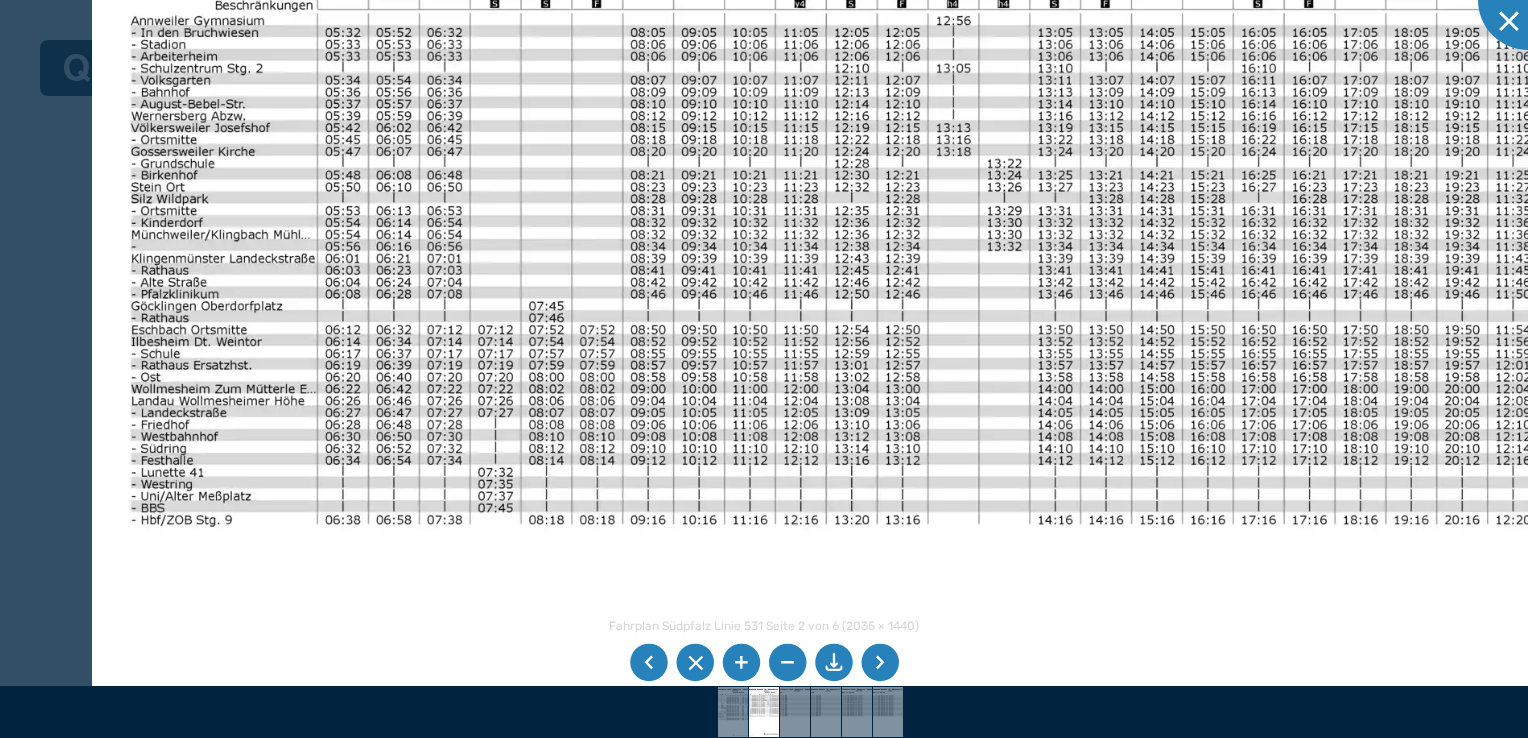 click at bounding box center [911, 414] 